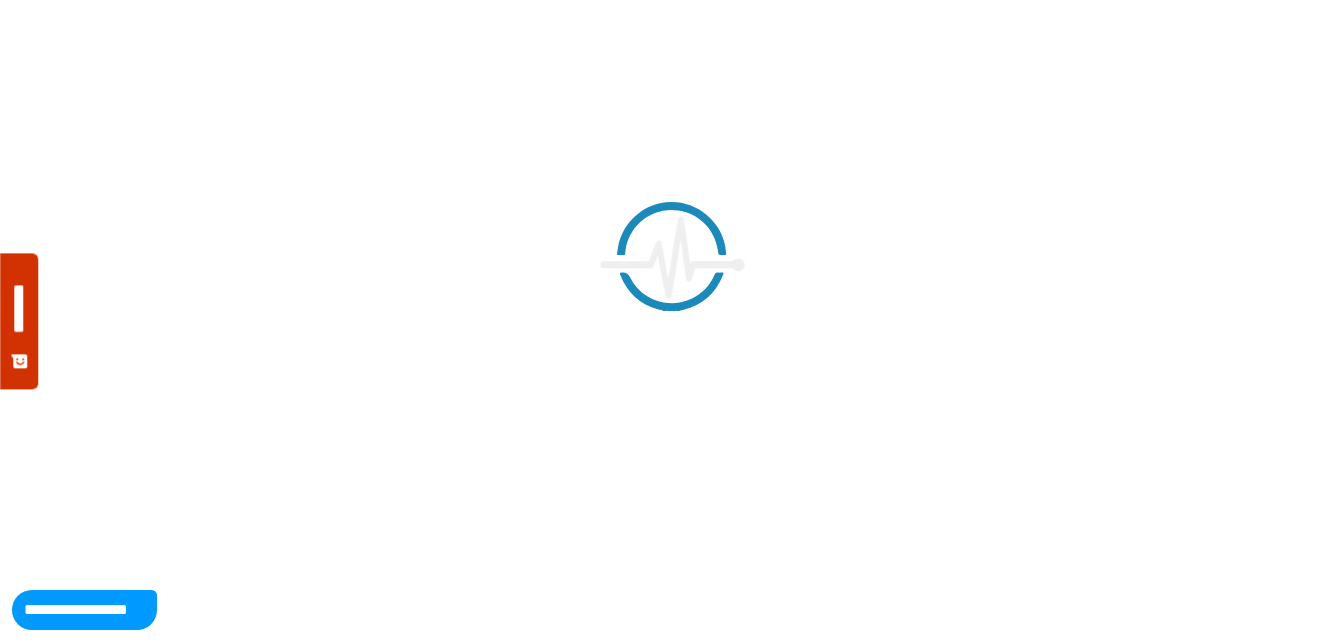 scroll, scrollTop: 0, scrollLeft: 0, axis: both 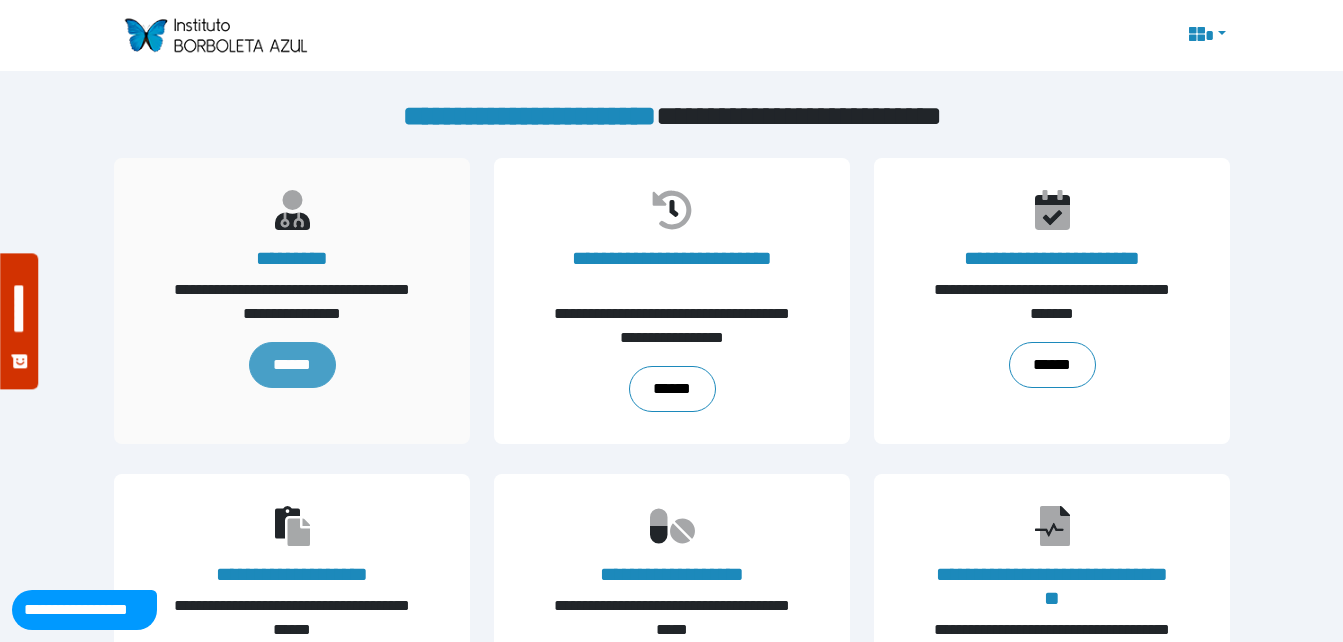 click on "******" at bounding box center (291, 365) 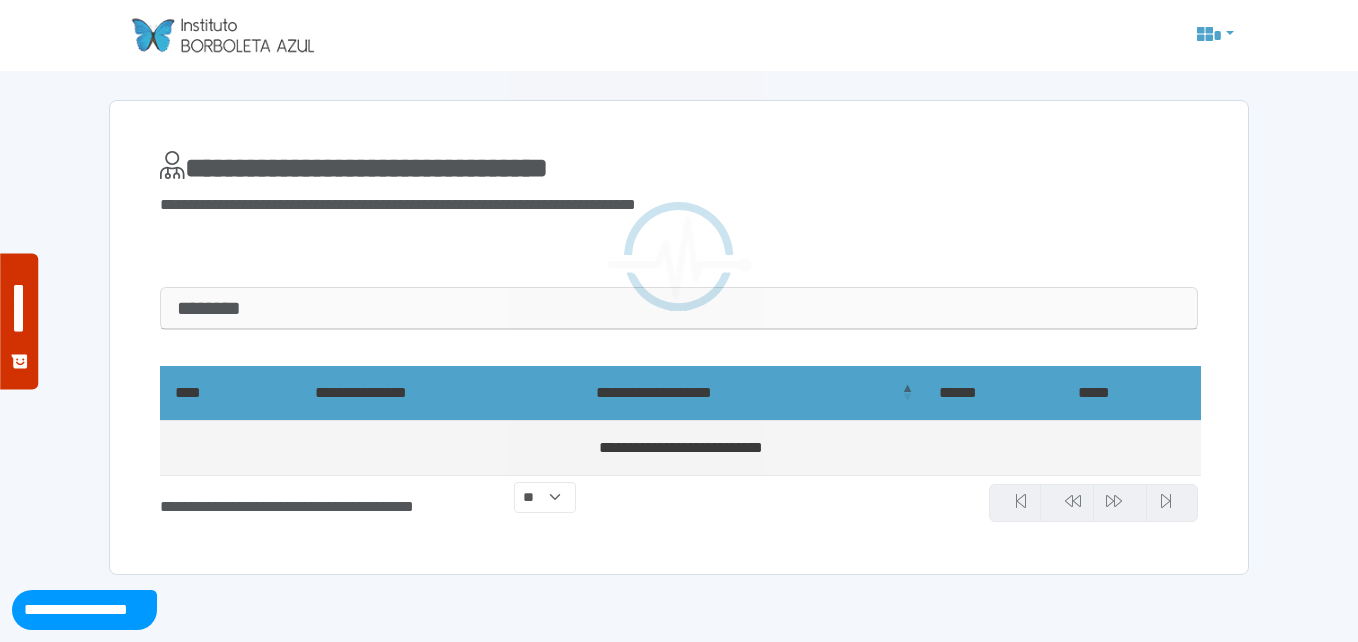 scroll, scrollTop: 0, scrollLeft: 0, axis: both 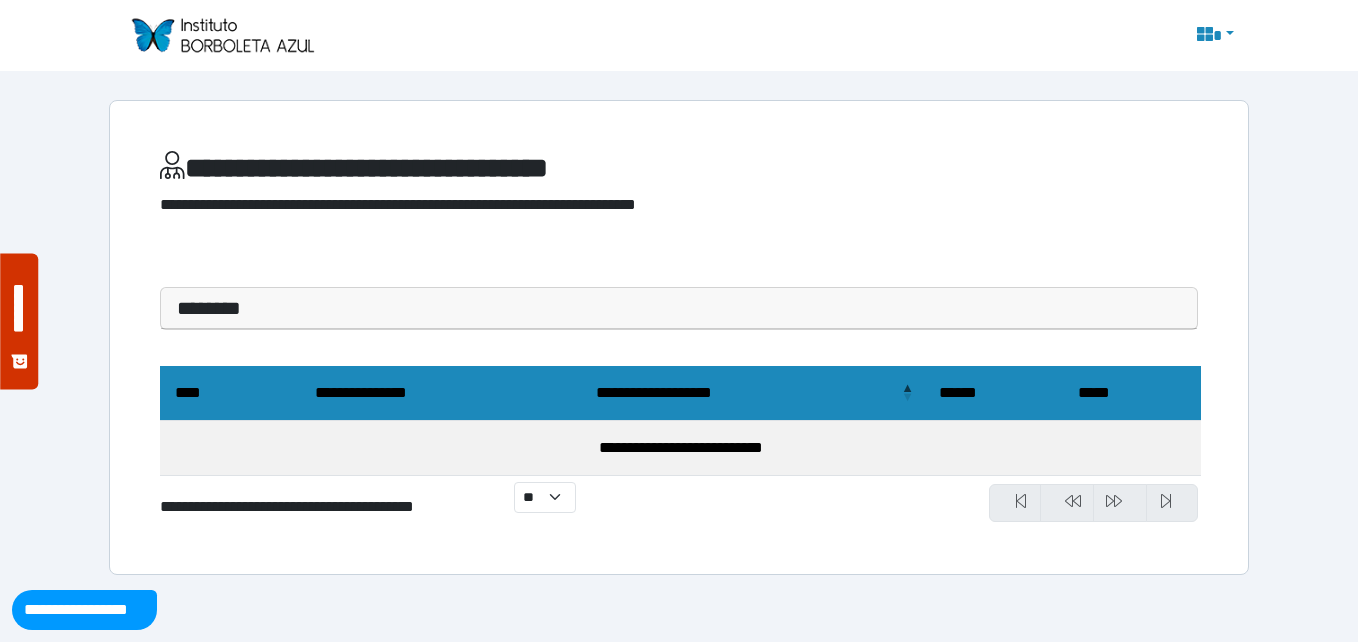 click at bounding box center (1015, 503) 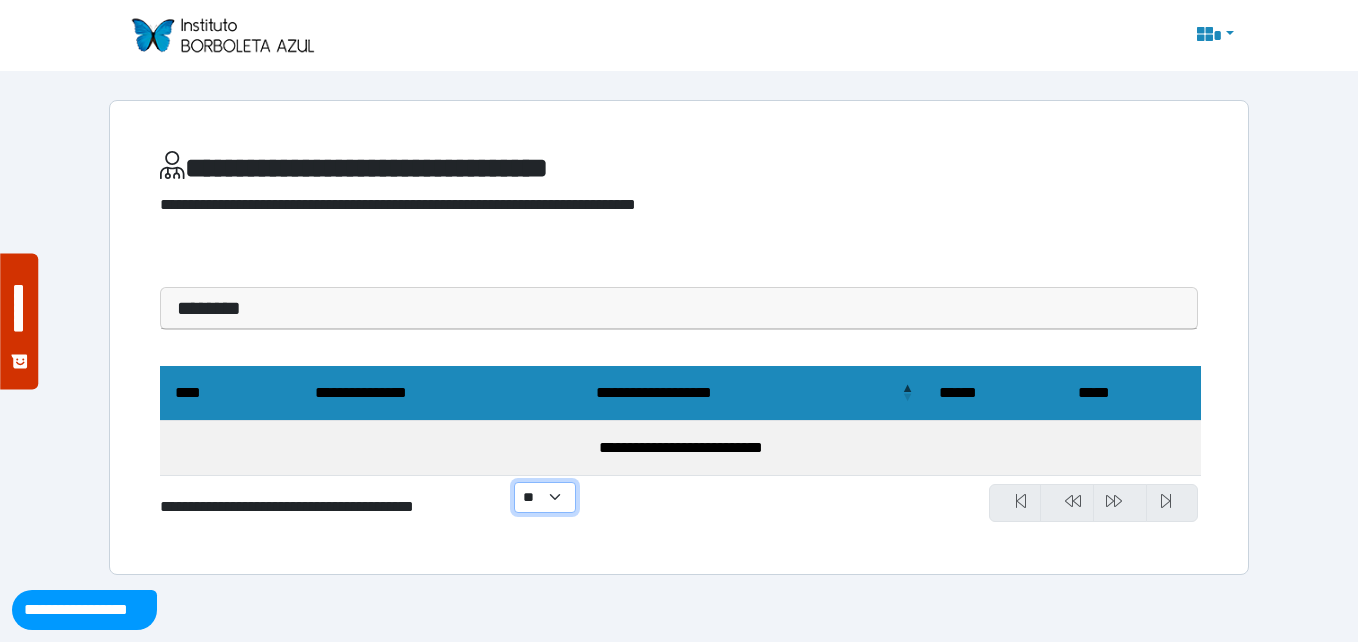 click on "•• •• •• •••" at bounding box center (545, 497) 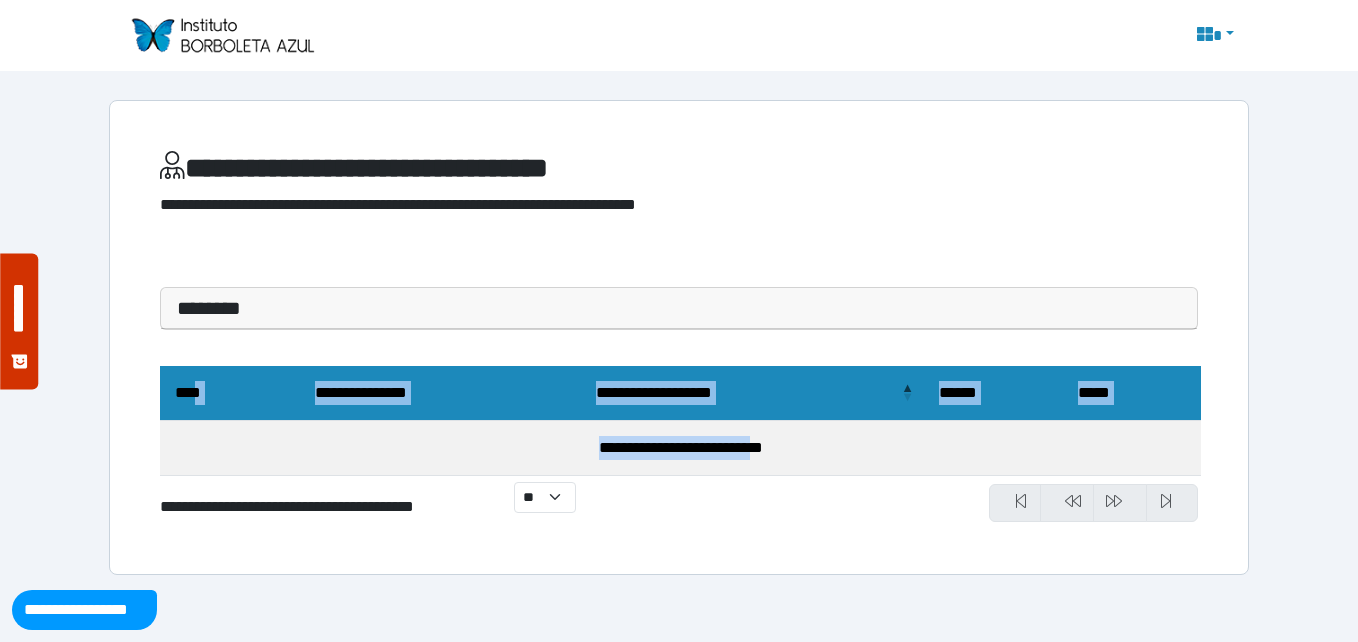 drag, startPoint x: 209, startPoint y: 399, endPoint x: 768, endPoint y: 448, distance: 561.1435 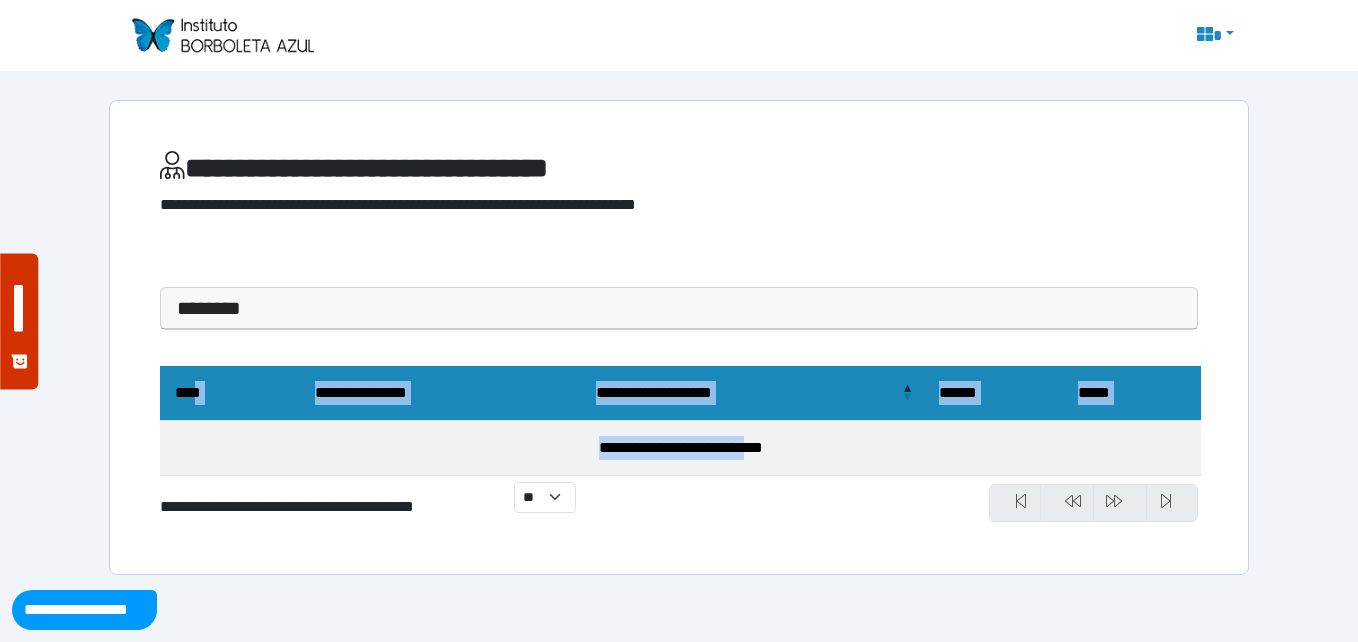 click at bounding box center (1015, 503) 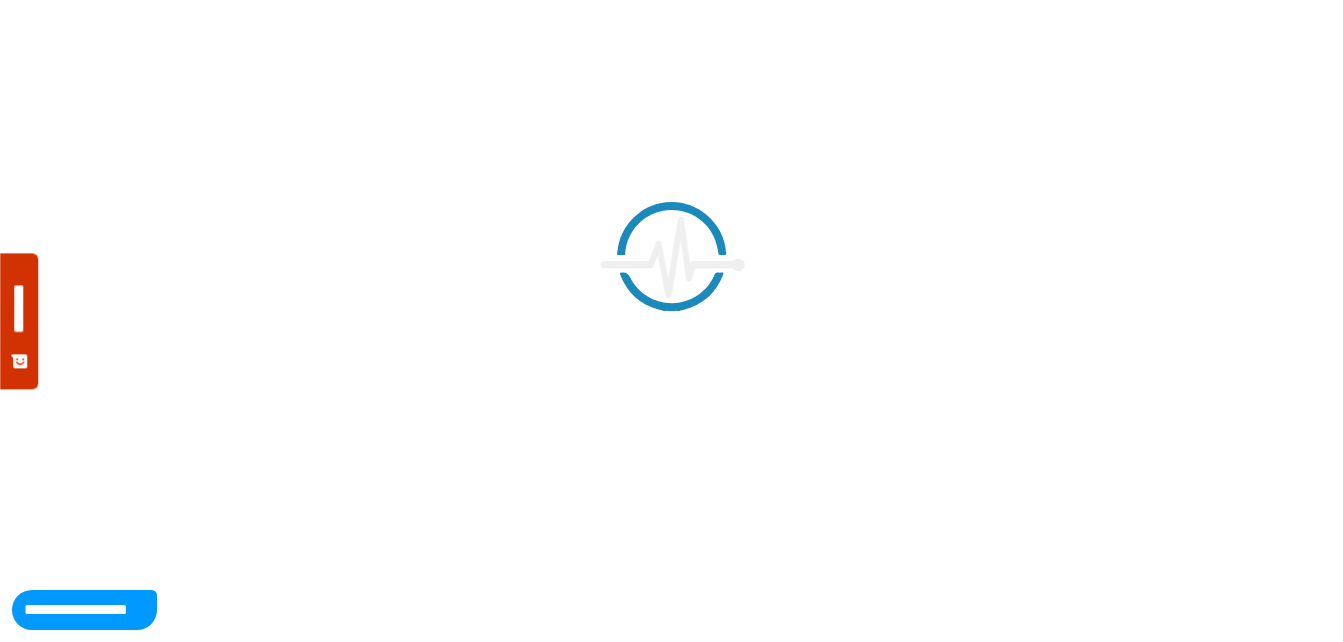 scroll, scrollTop: 0, scrollLeft: 0, axis: both 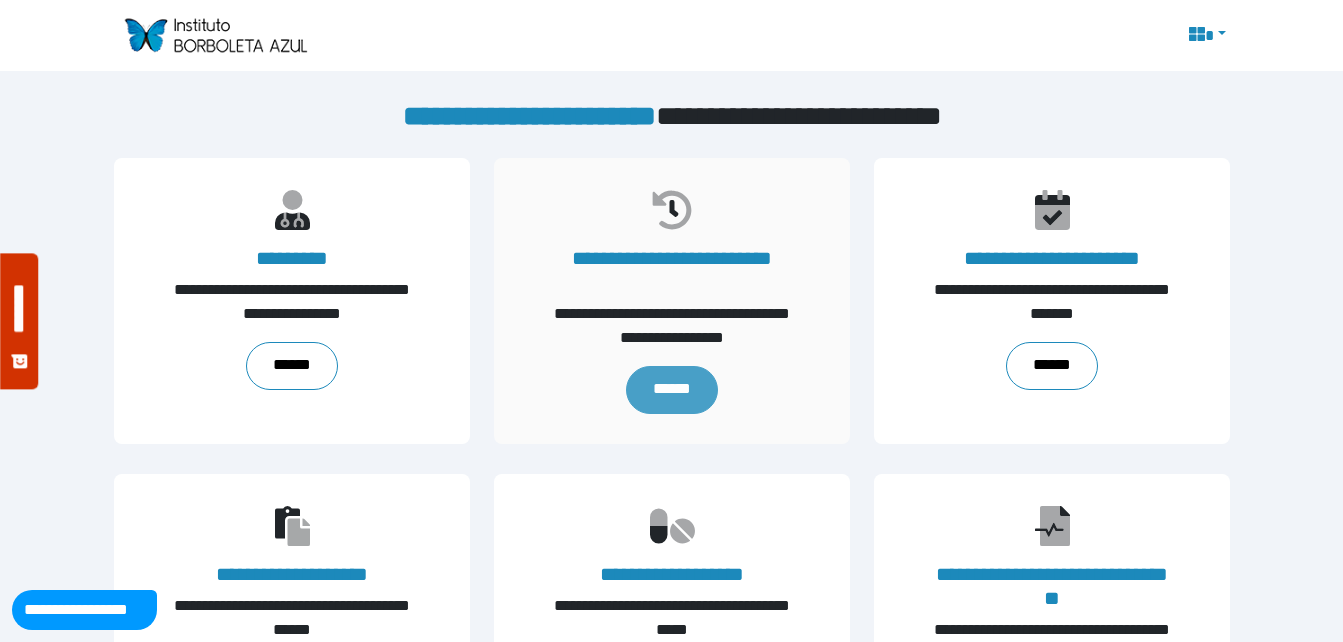 click on "******" at bounding box center [671, 390] 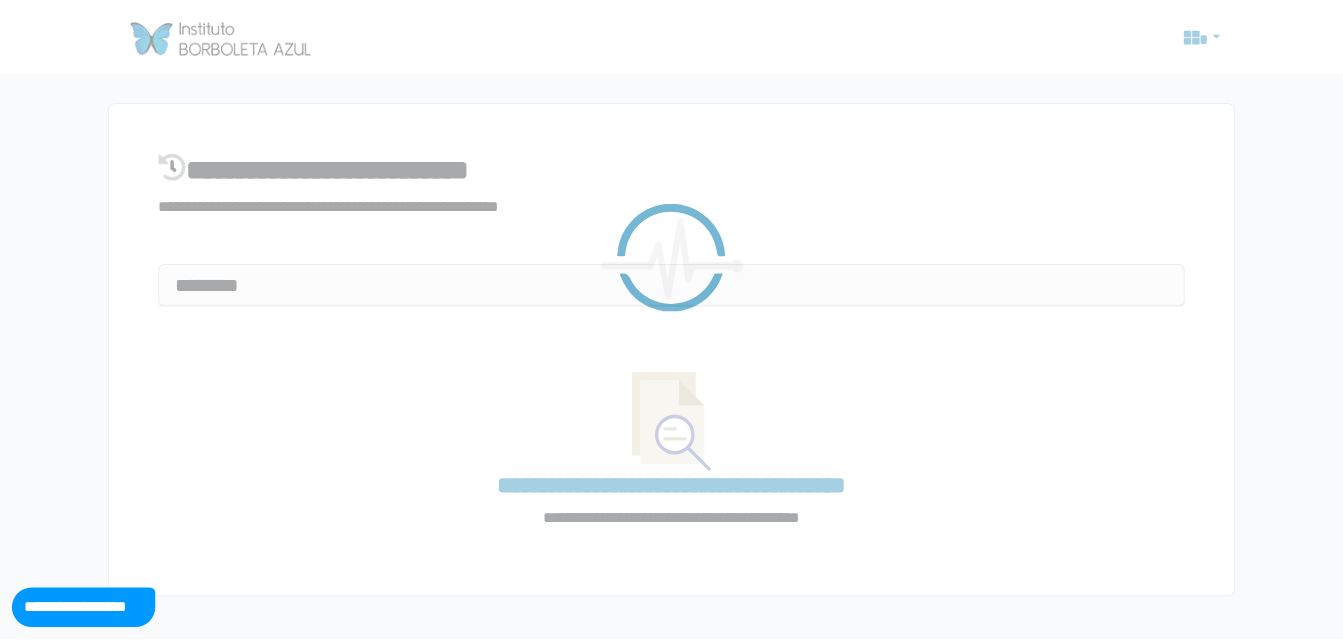 scroll, scrollTop: 0, scrollLeft: 0, axis: both 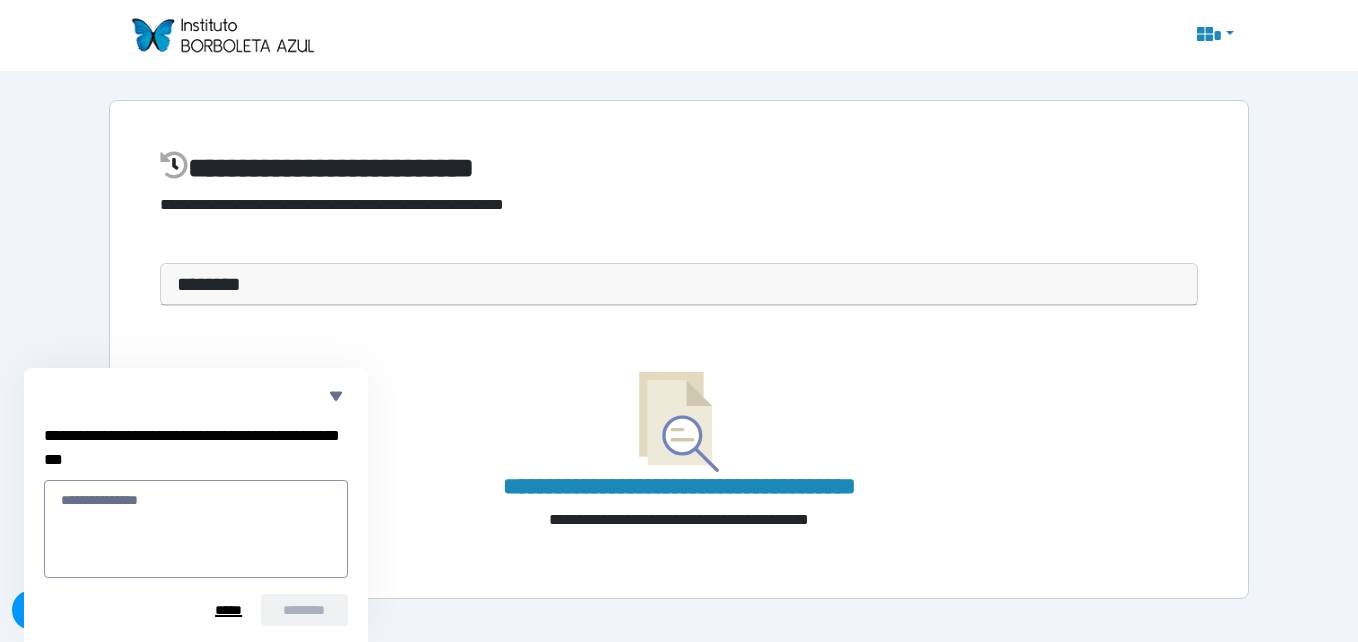 click on "*****" at bounding box center (228, 610) 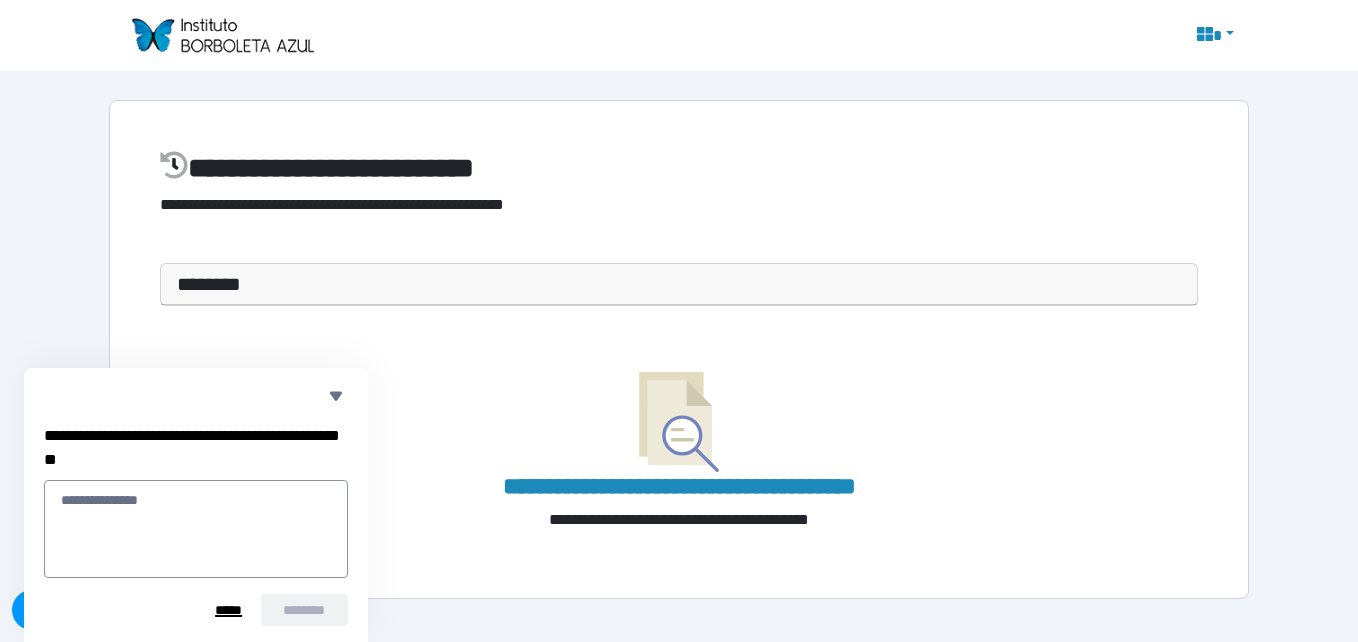 click on "*****" at bounding box center [228, 610] 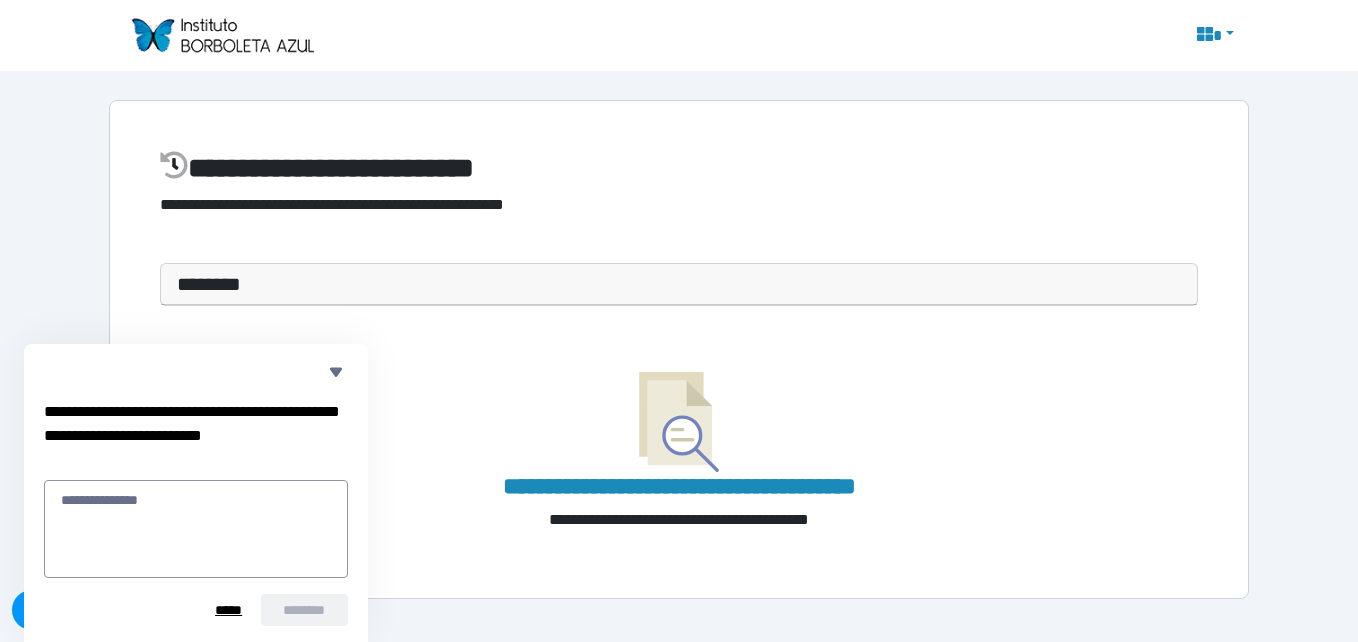 click on "**********" at bounding box center [679, 435] 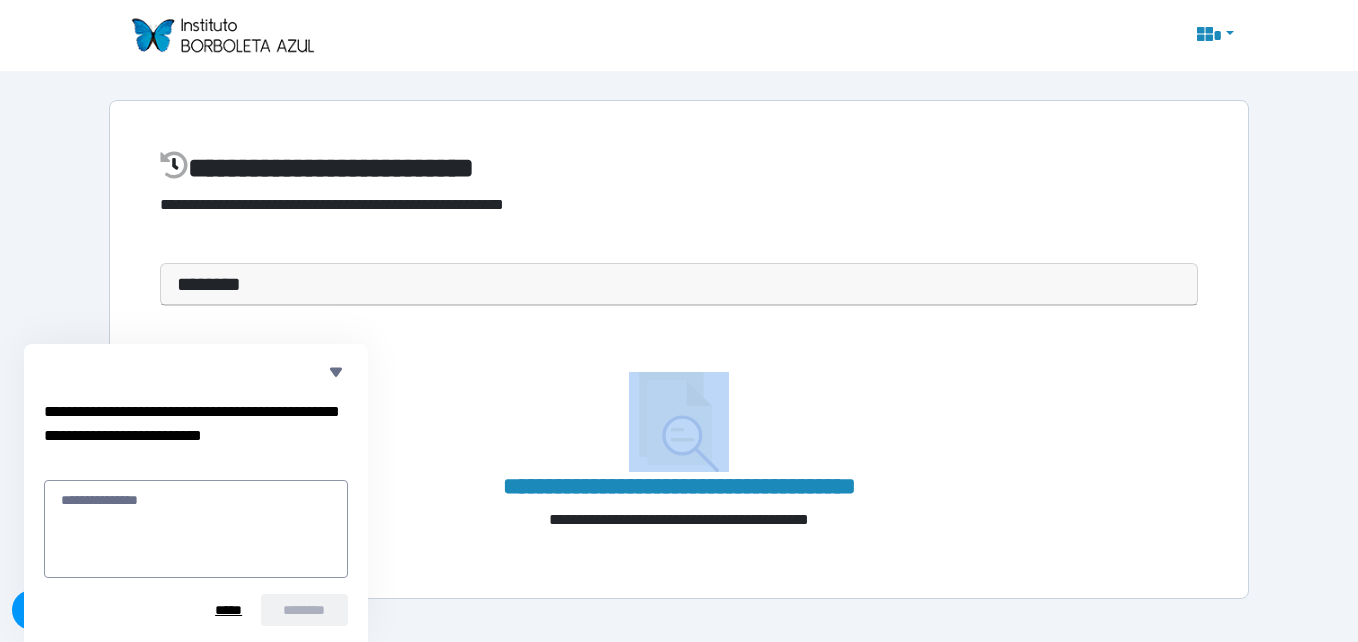click on "**********" at bounding box center [679, 435] 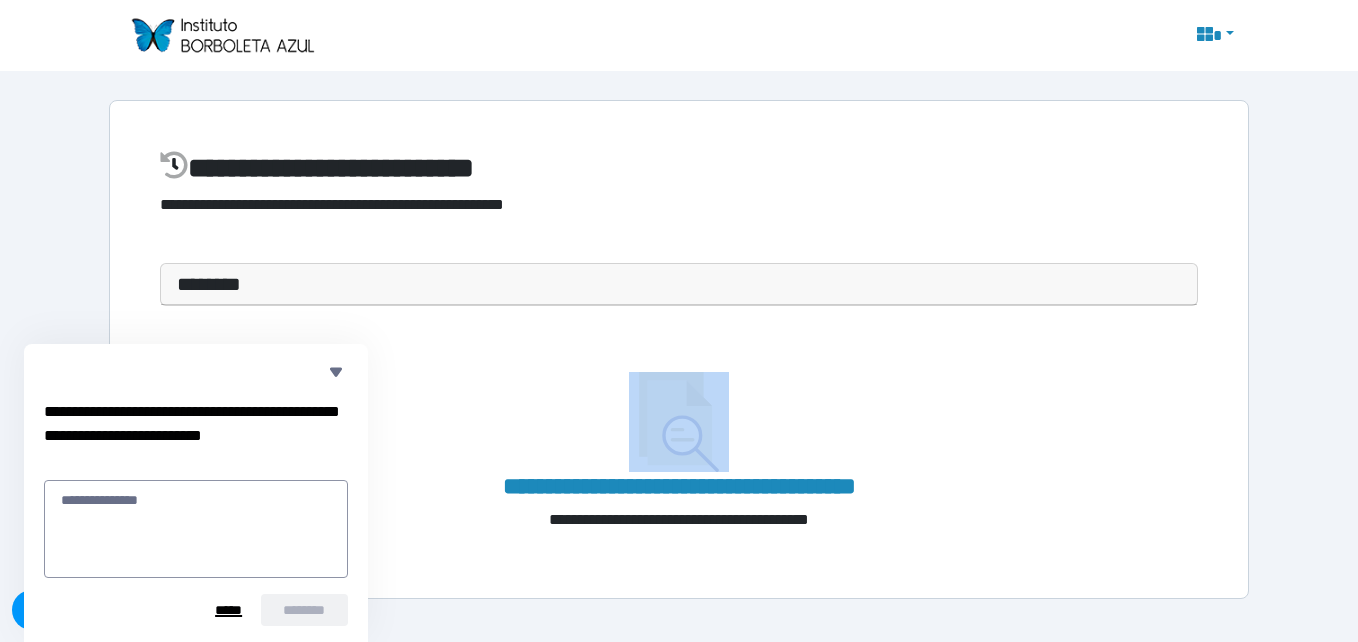 click on "*****" at bounding box center [228, 610] 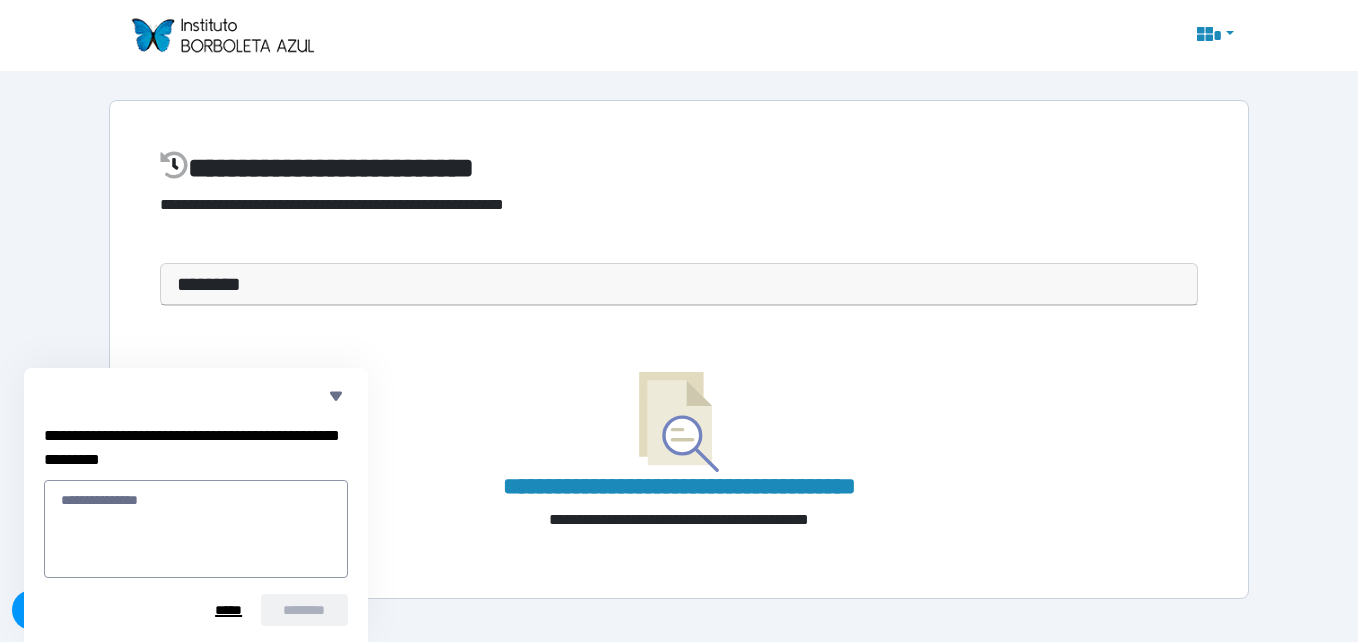 click on "*****" at bounding box center [228, 610] 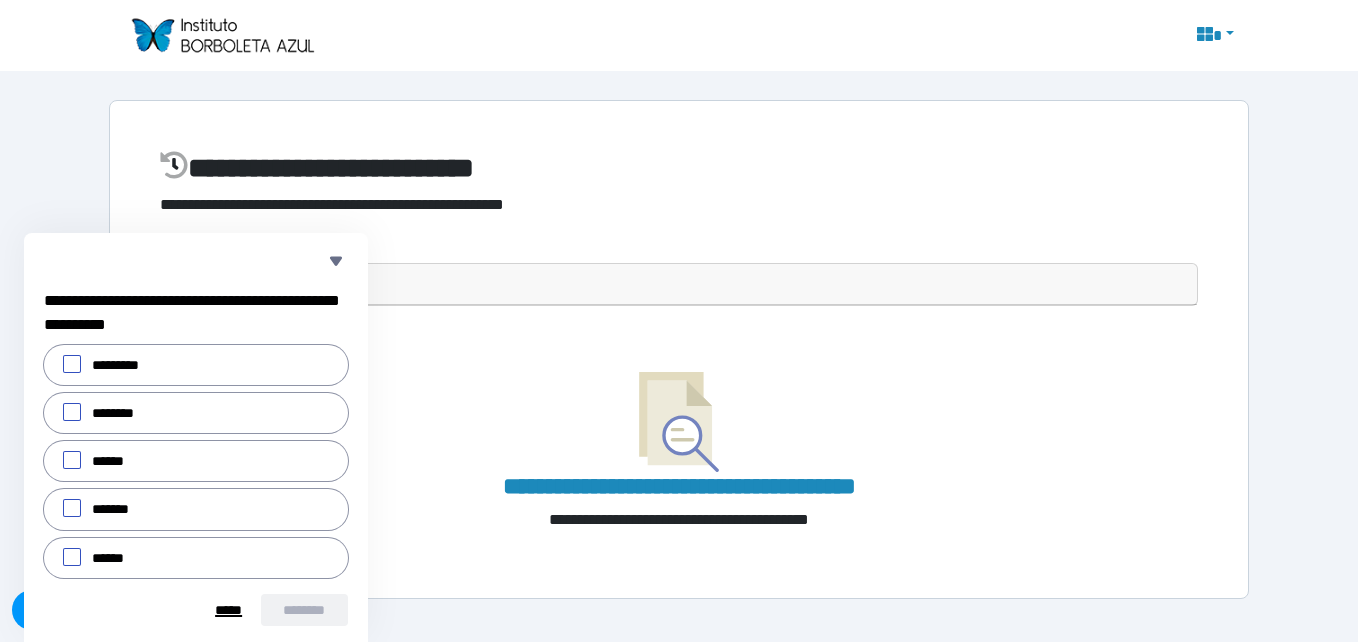 click on "*****" at bounding box center [228, 610] 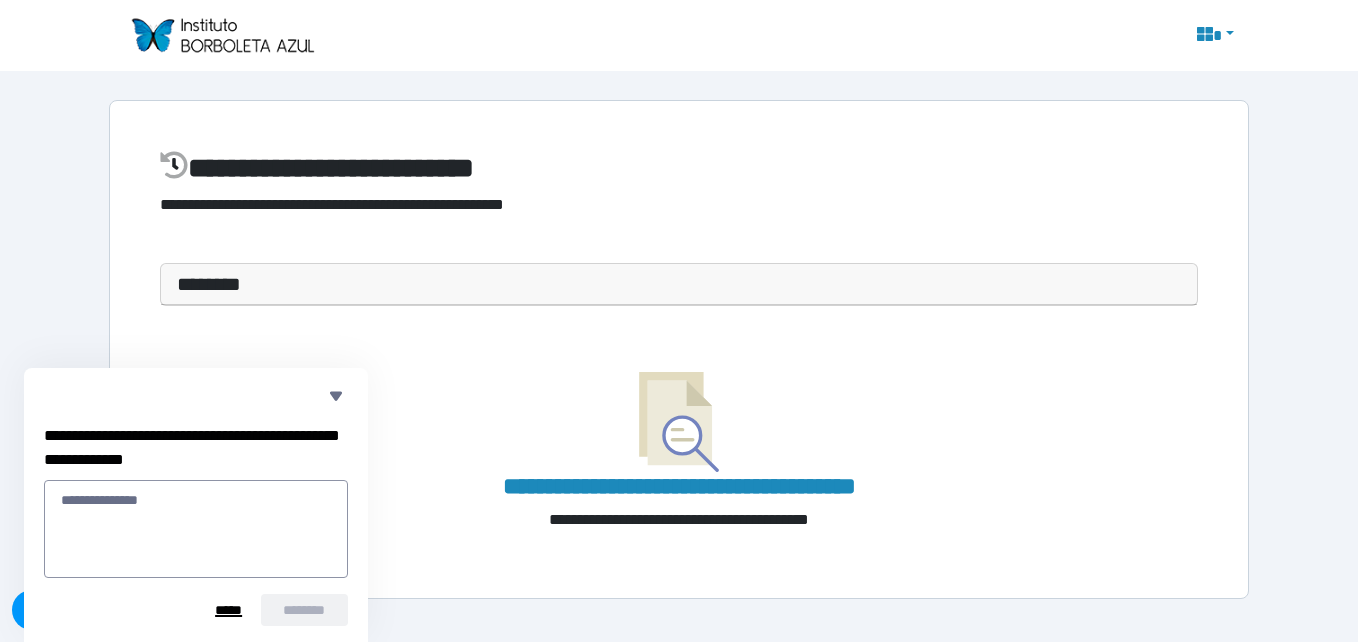 click on "*****" at bounding box center [228, 610] 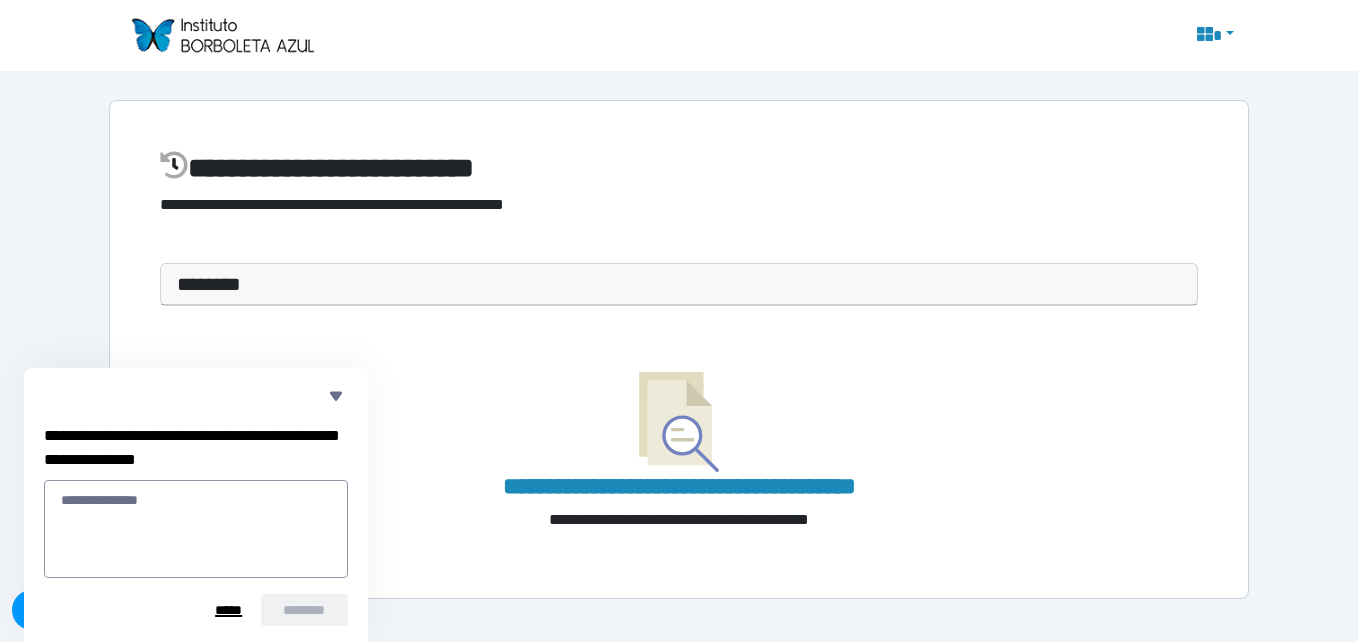 click on "*****" at bounding box center [228, 610] 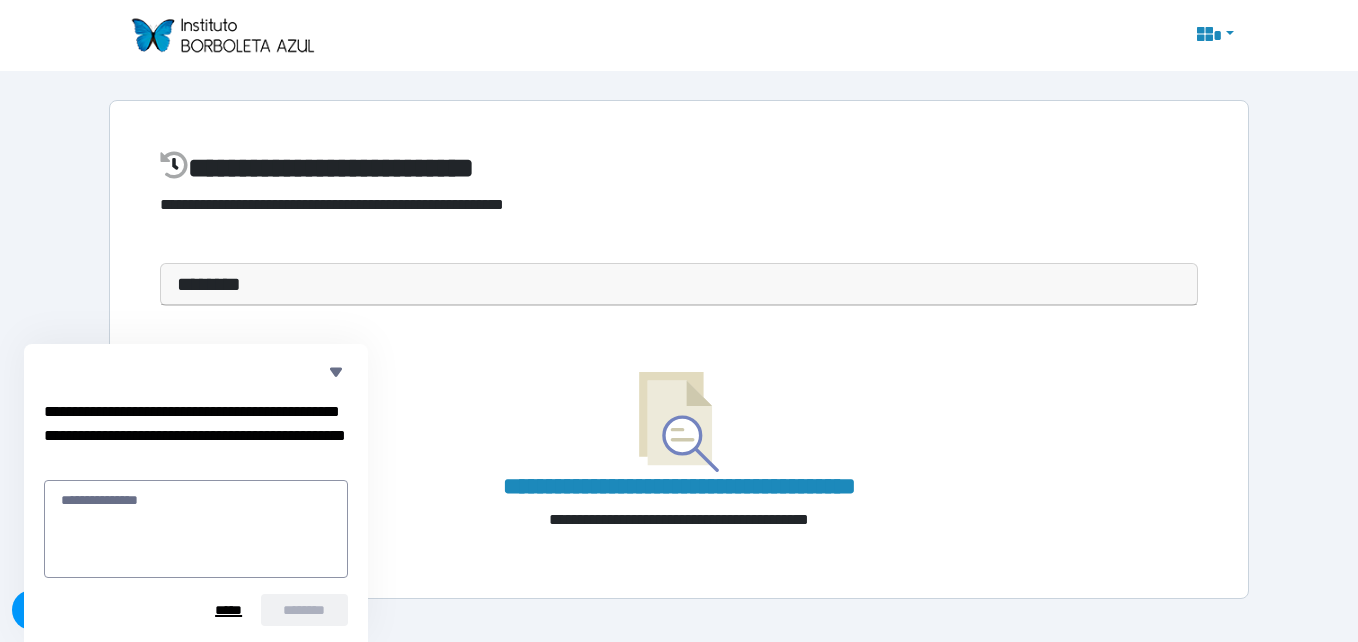 click on "*****" at bounding box center (228, 610) 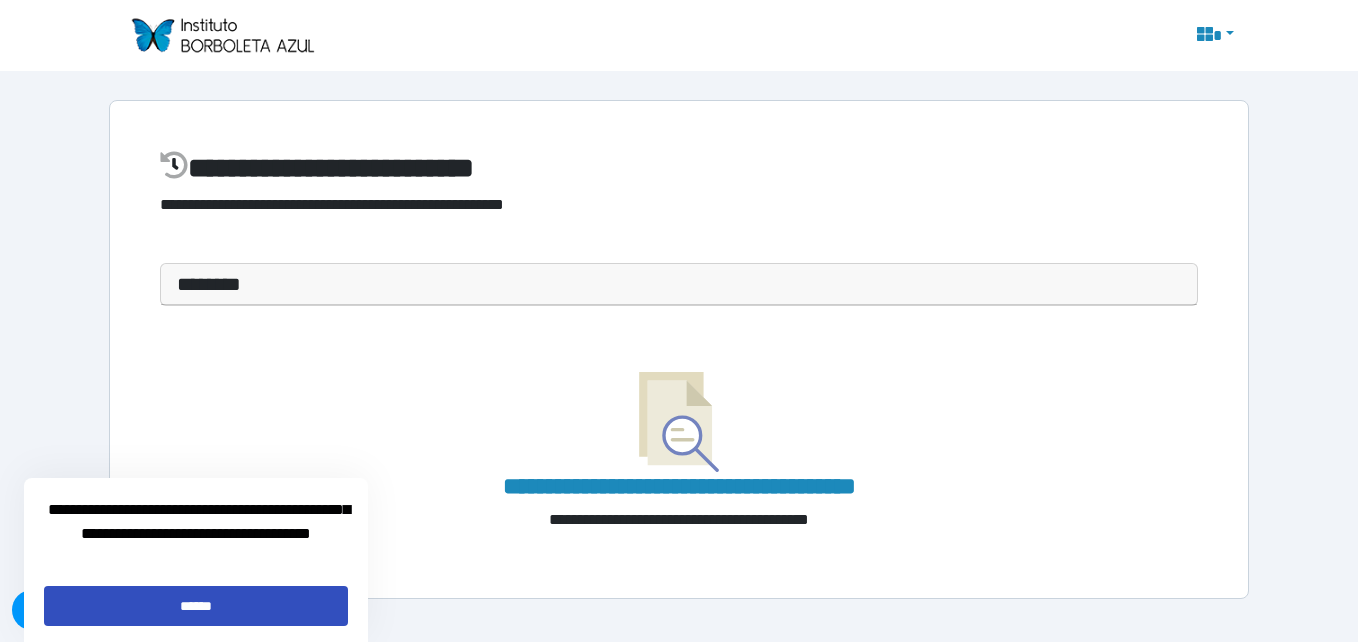 click on "******" at bounding box center [196, 606] 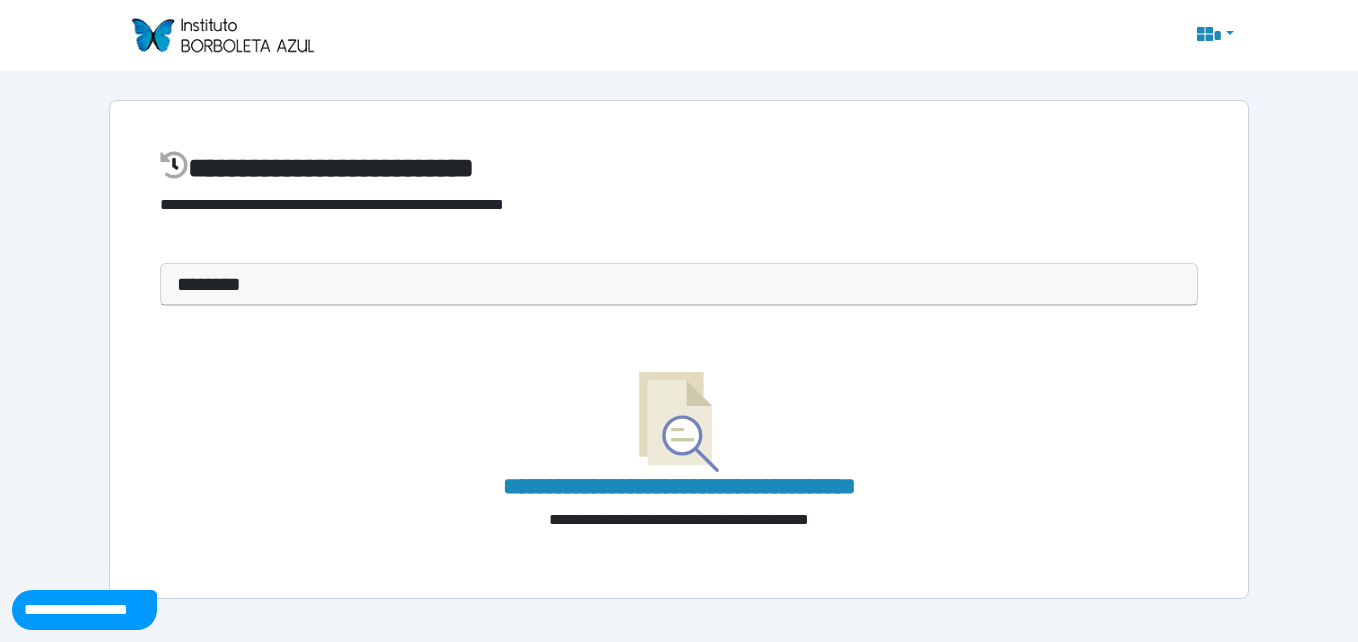 click on "**********" at bounding box center (679, 435) 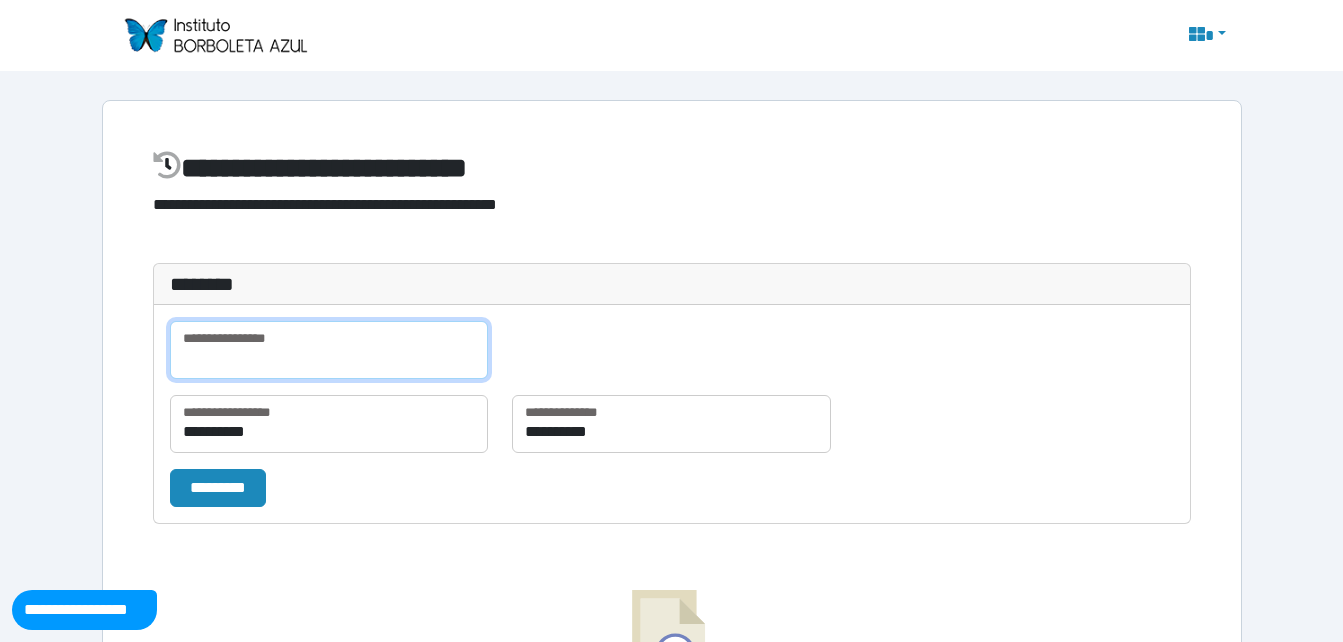 click at bounding box center (329, 350) 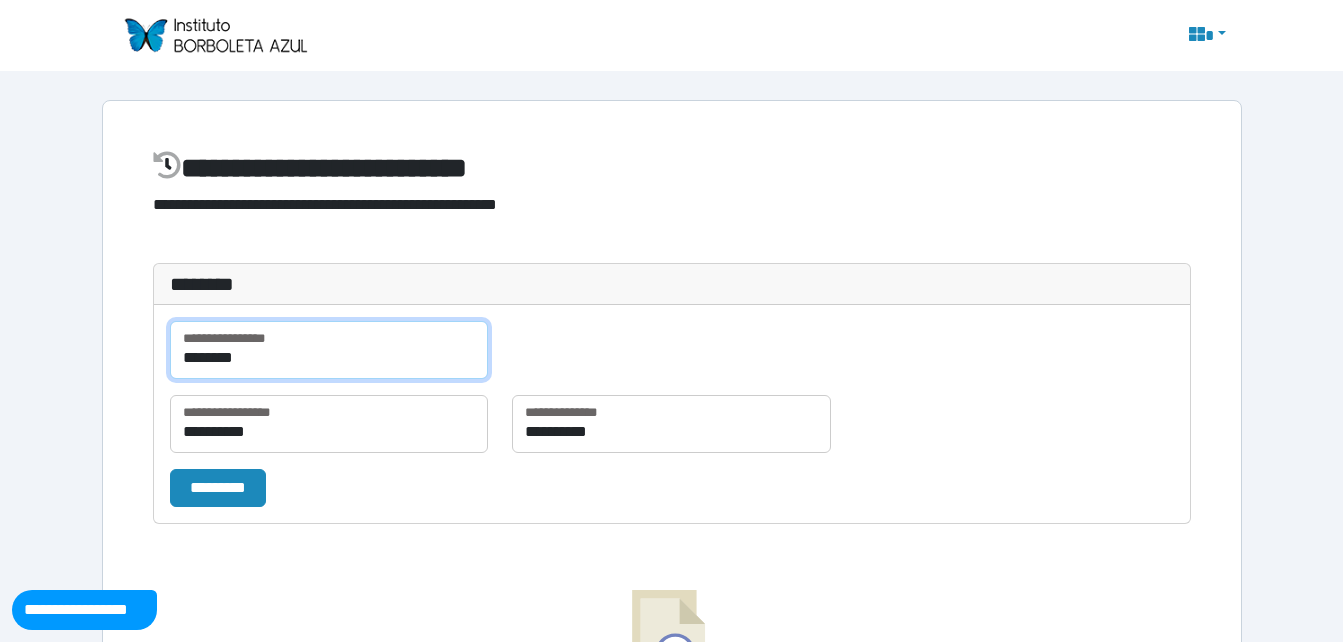 type on "********" 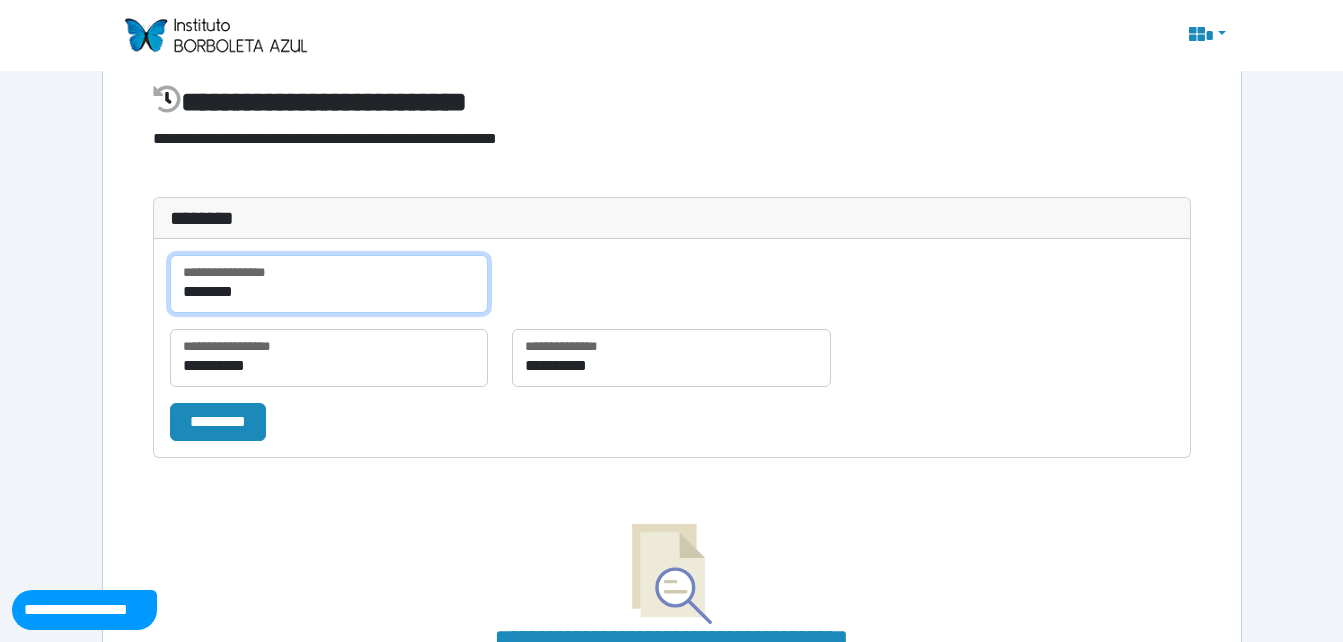 scroll, scrollTop: 72, scrollLeft: 0, axis: vertical 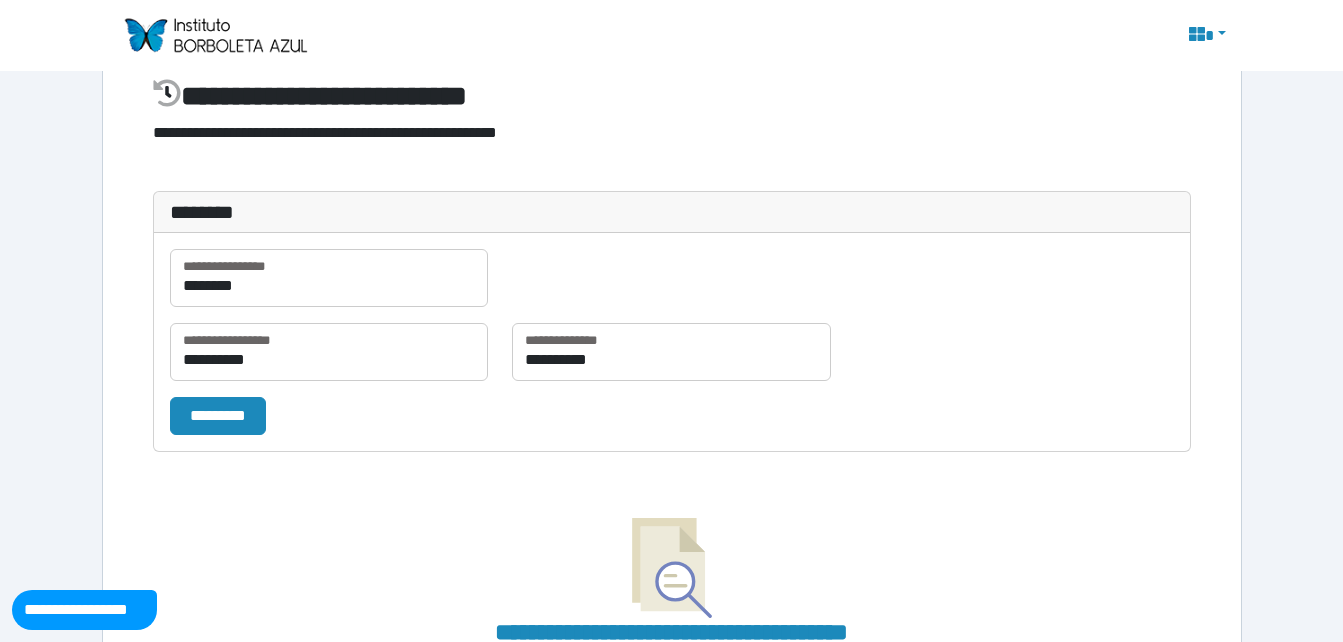 click at bounding box center (672, 568) 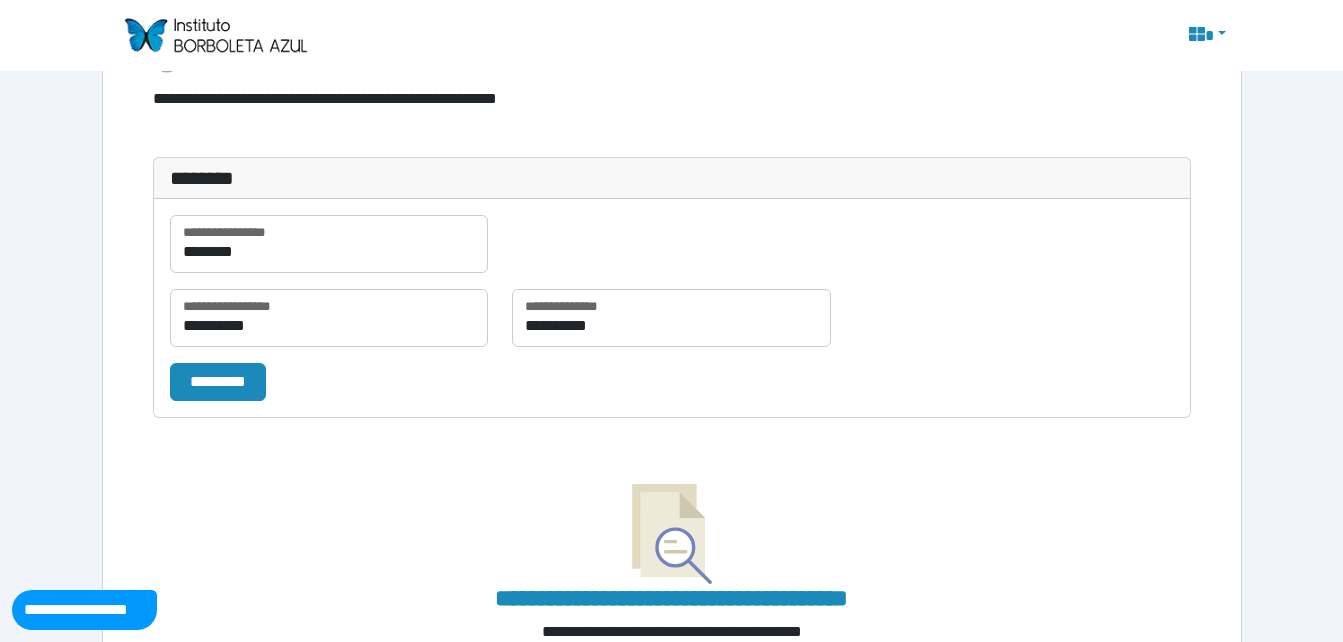 click on "**********" at bounding box center (672, 86) 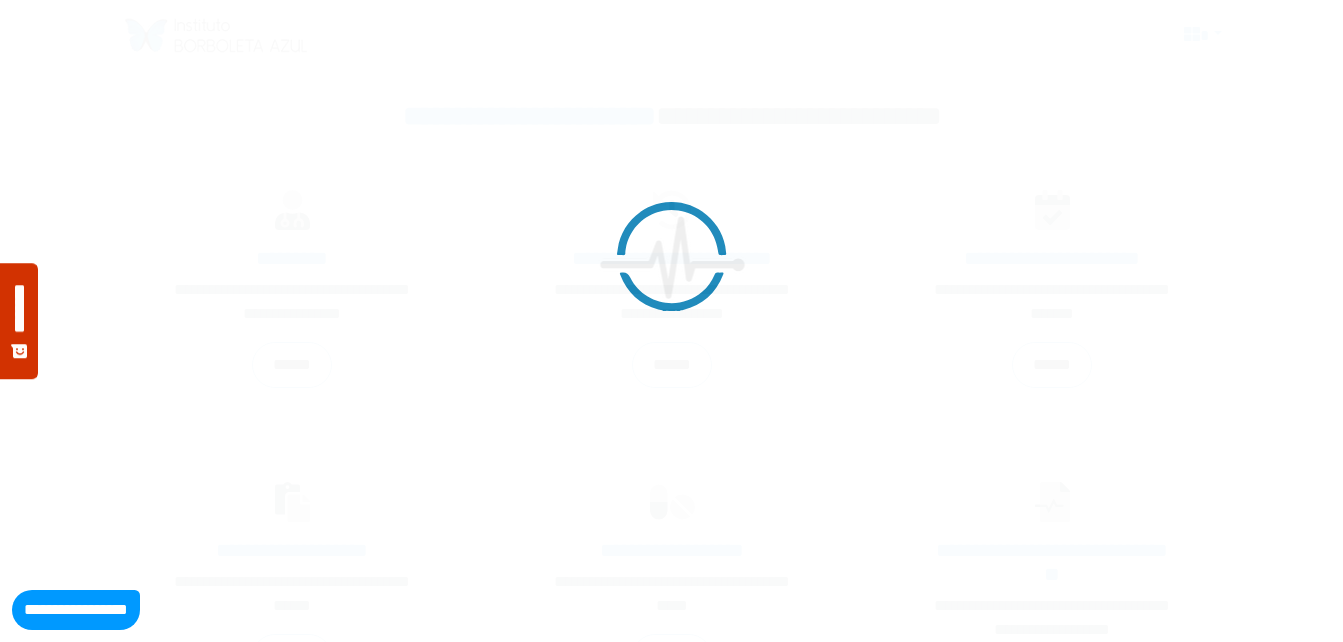 scroll, scrollTop: 0, scrollLeft: 0, axis: both 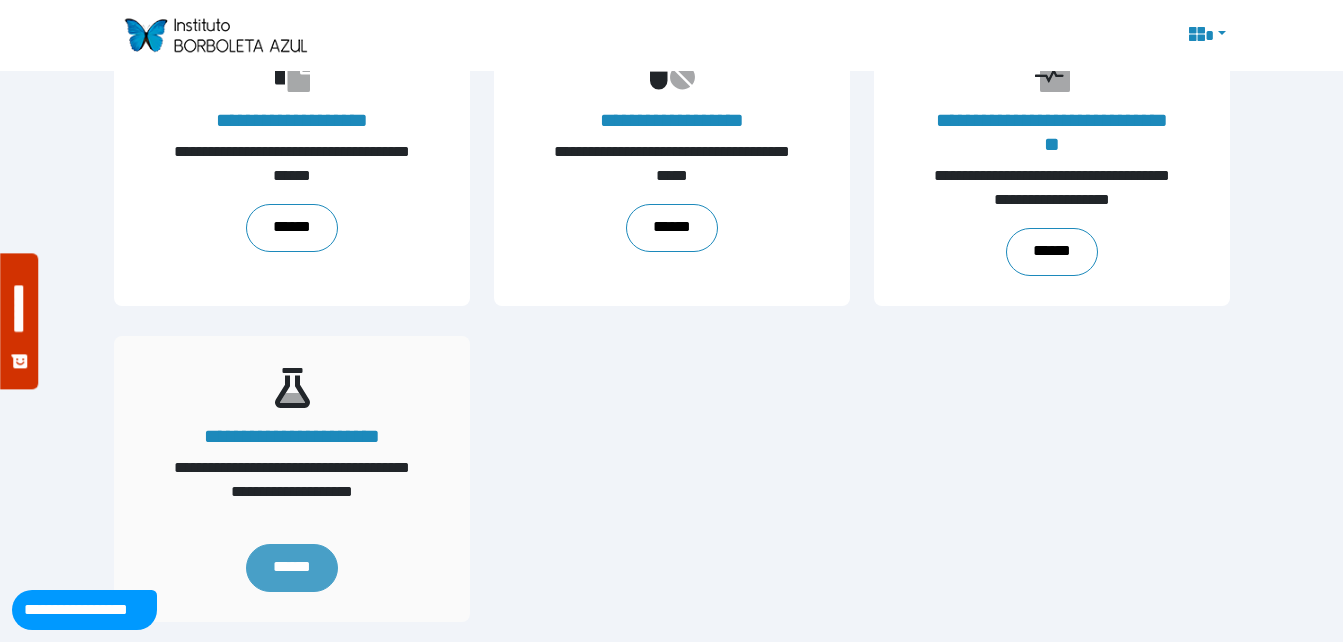 click on "******" at bounding box center [291, 568] 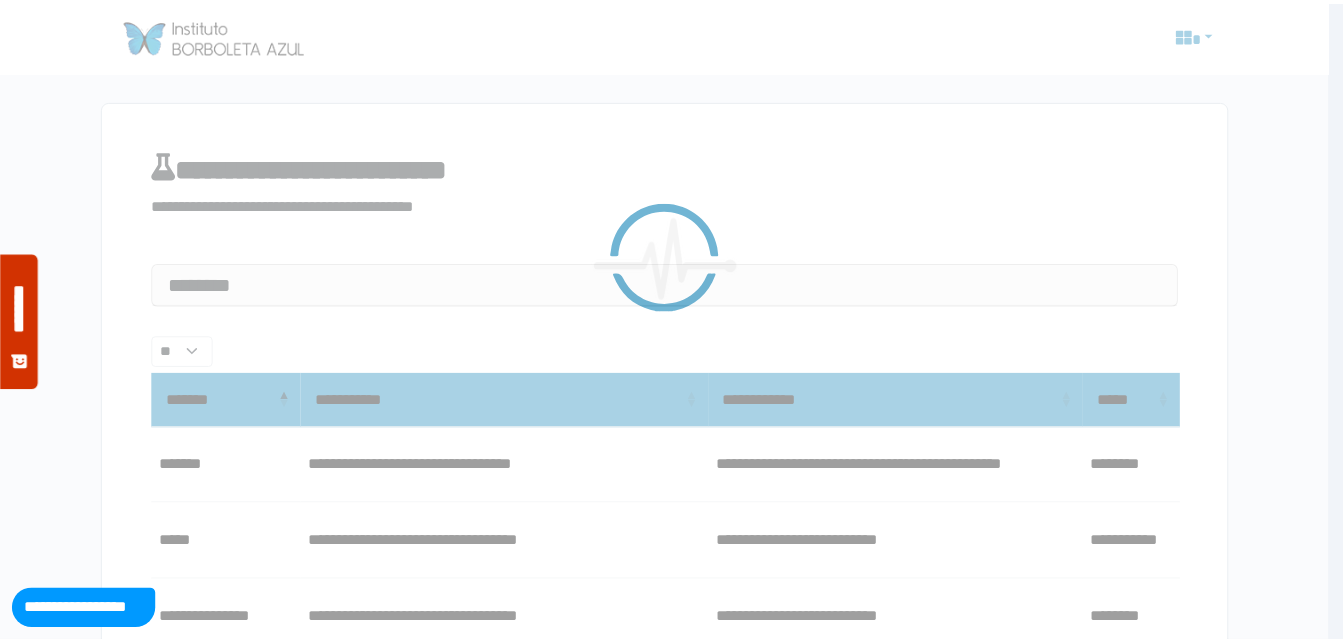 scroll, scrollTop: 0, scrollLeft: 0, axis: both 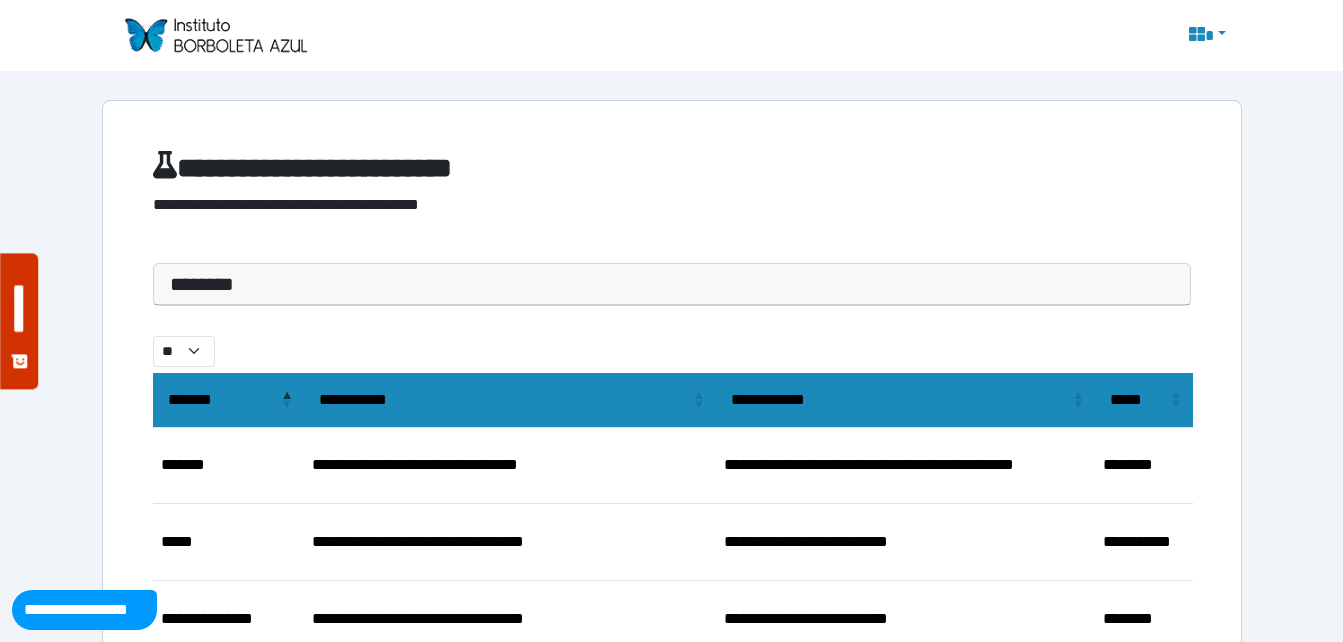 drag, startPoint x: 0, startPoint y: 0, endPoint x: 1303, endPoint y: 491, distance: 1392.4403 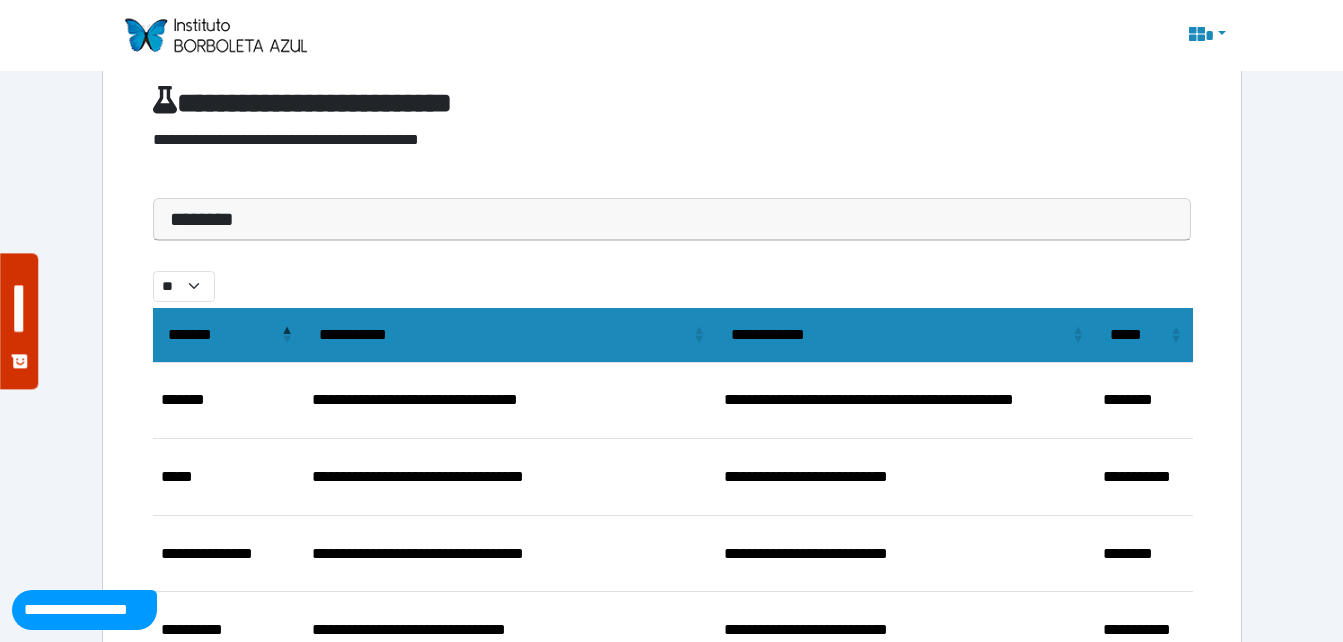 scroll, scrollTop: 0, scrollLeft: 0, axis: both 